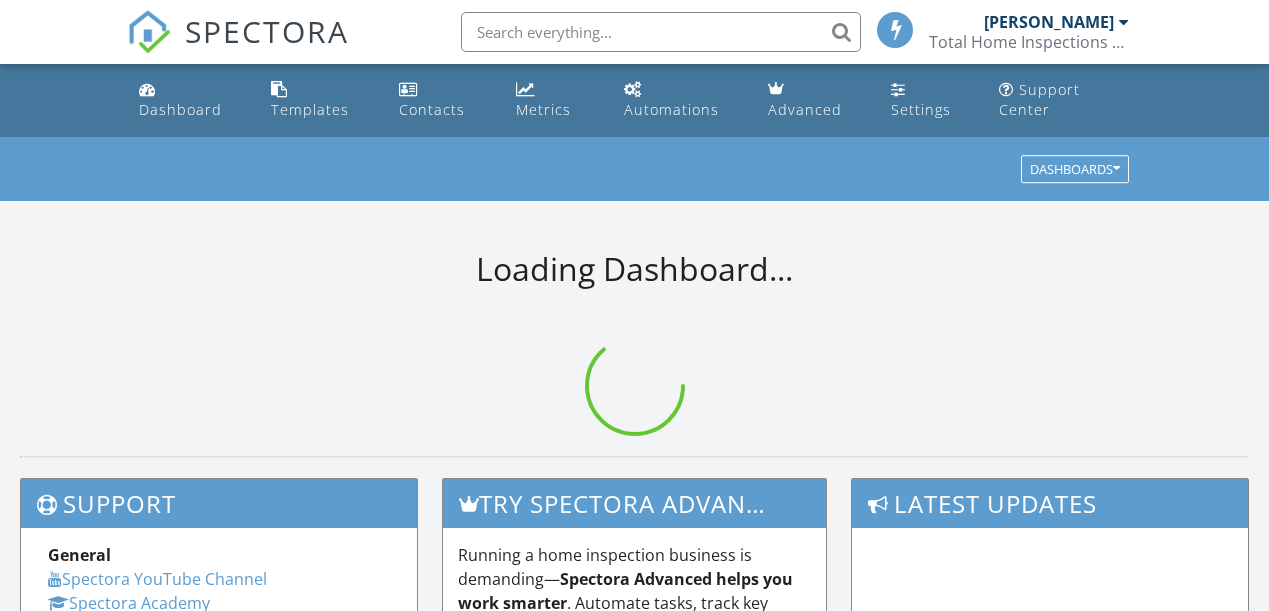 scroll, scrollTop: 0, scrollLeft: 0, axis: both 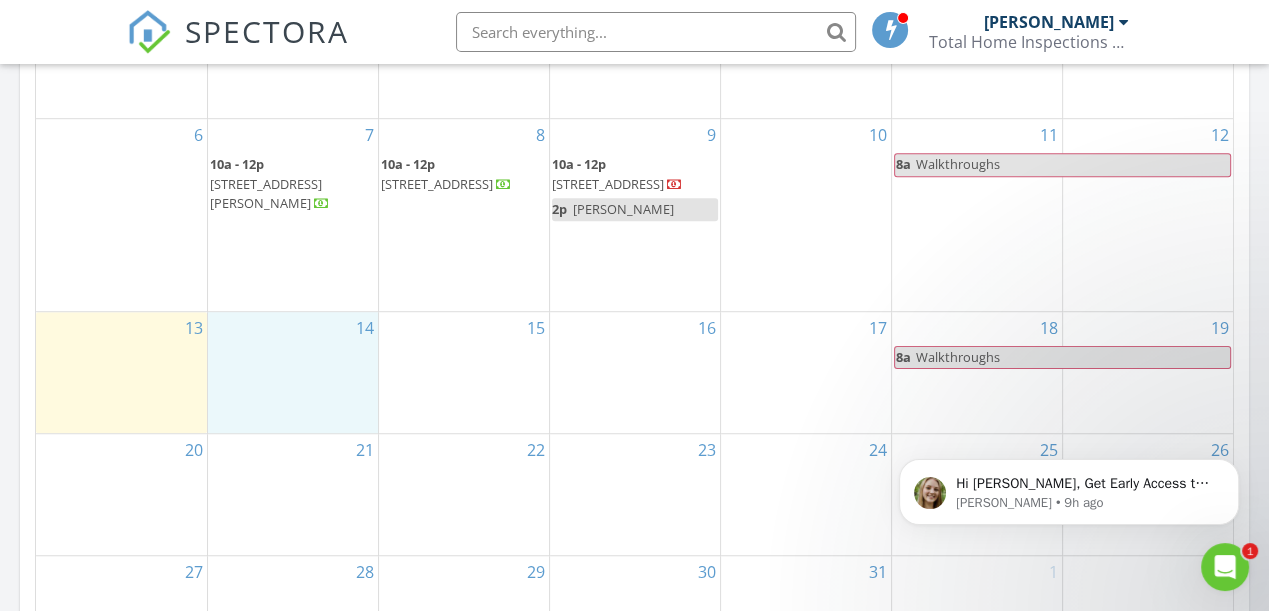 click on "14" at bounding box center [293, 372] 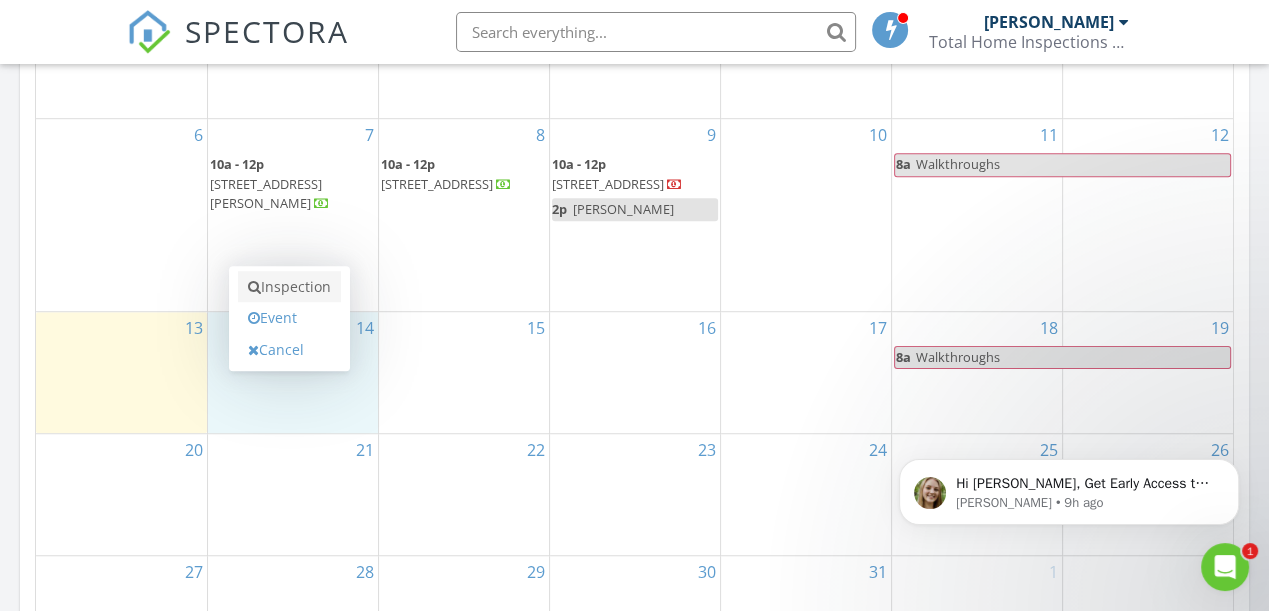 click on "Inspection" at bounding box center (289, 287) 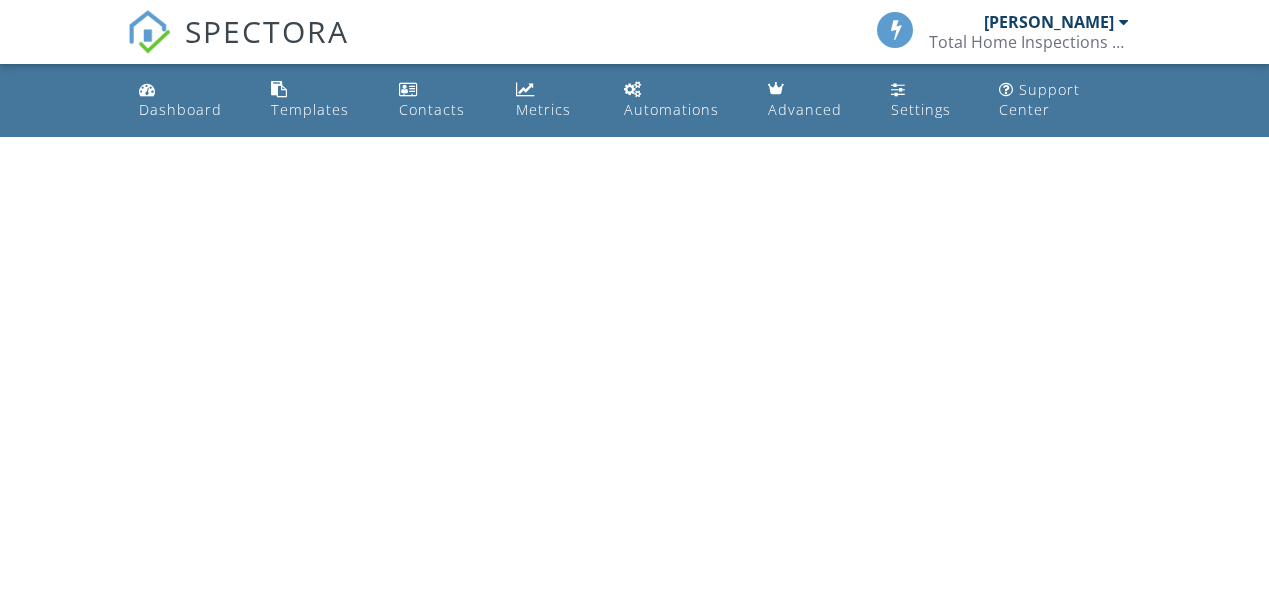 scroll, scrollTop: 0, scrollLeft: 0, axis: both 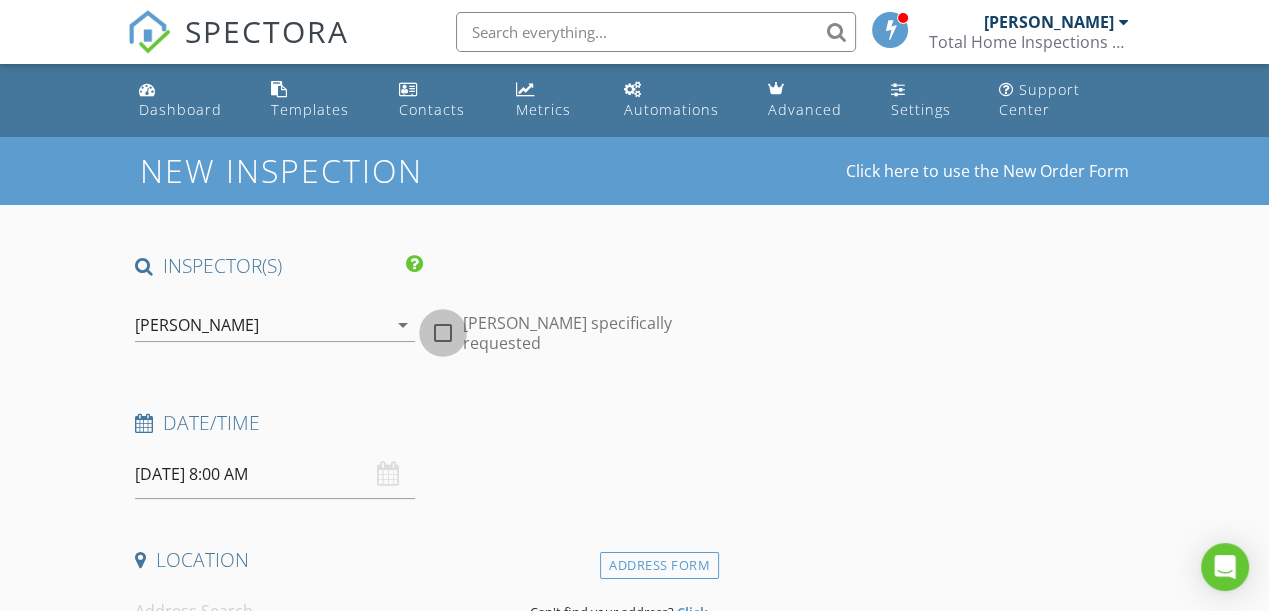 drag, startPoint x: 437, startPoint y: 332, endPoint x: 425, endPoint y: 351, distance: 22.472204 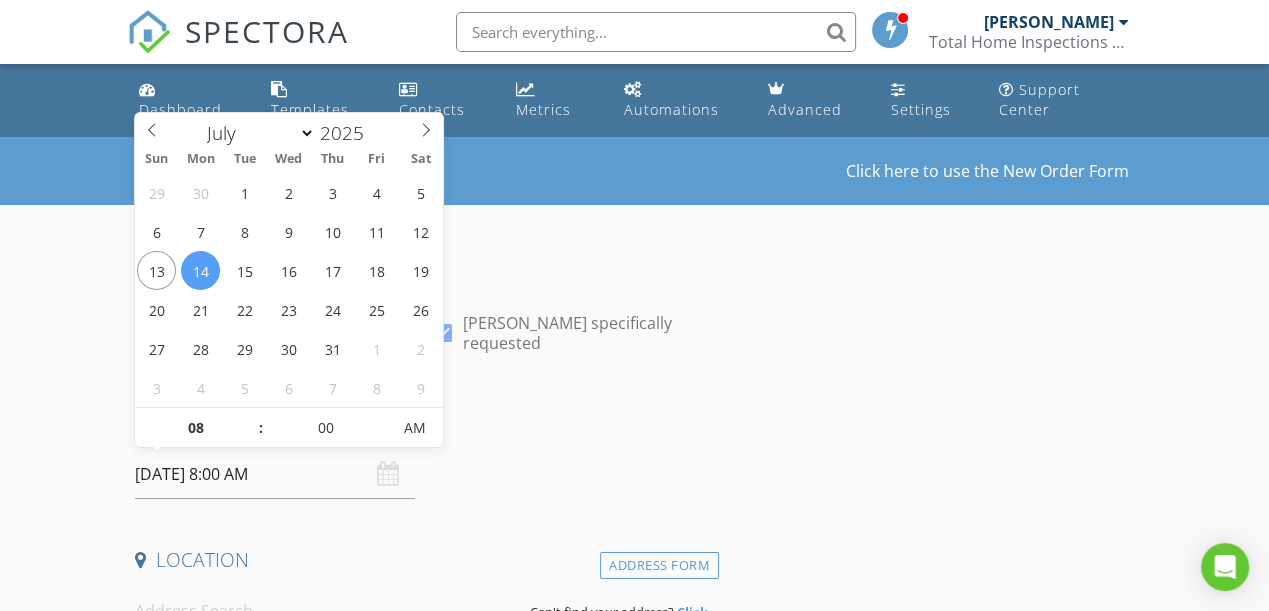 click on "[DATE] 8:00 AM" at bounding box center [275, 474] 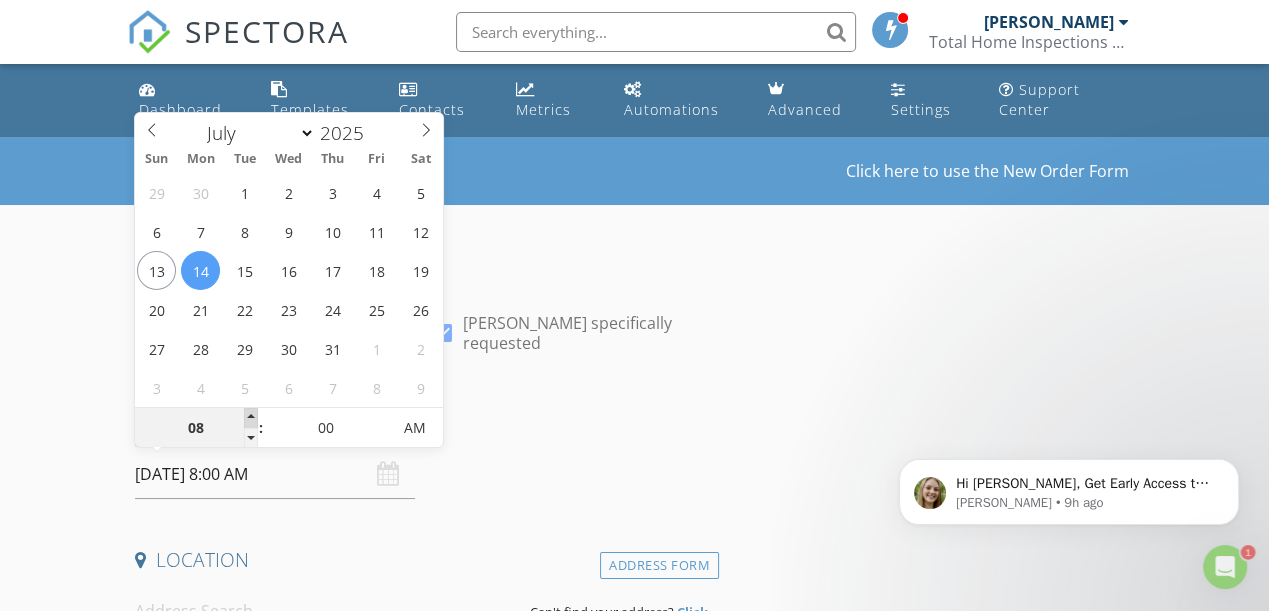 scroll, scrollTop: 0, scrollLeft: 0, axis: both 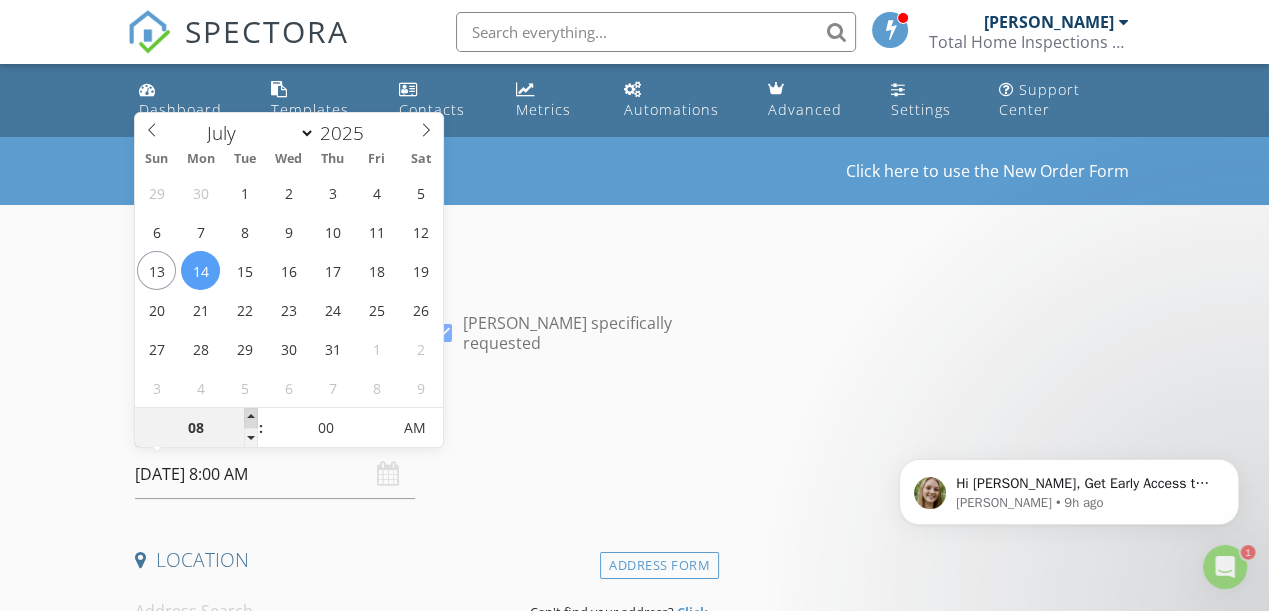 type on "09" 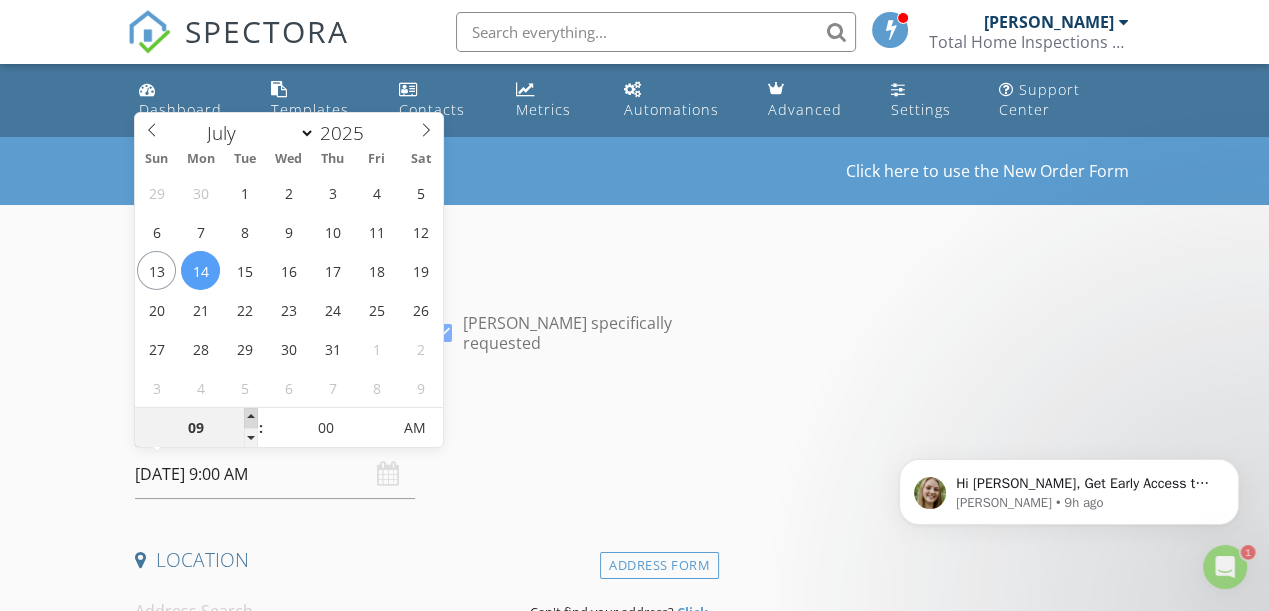 click at bounding box center (251, 418) 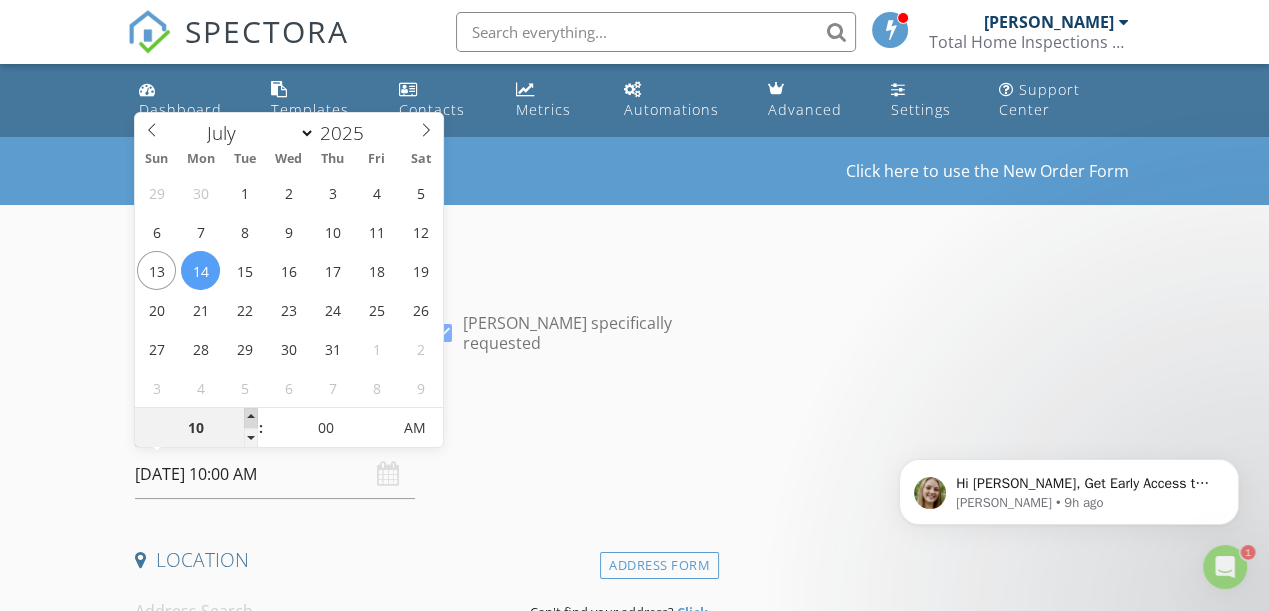 click at bounding box center (251, 418) 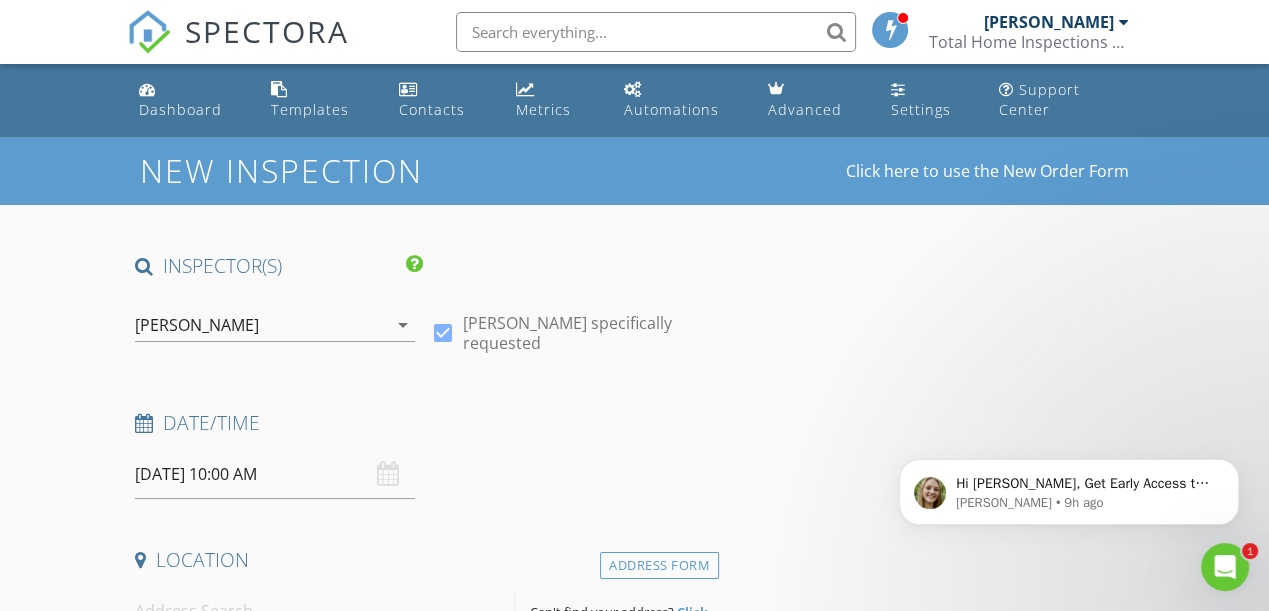 click at bounding box center (324, 611) 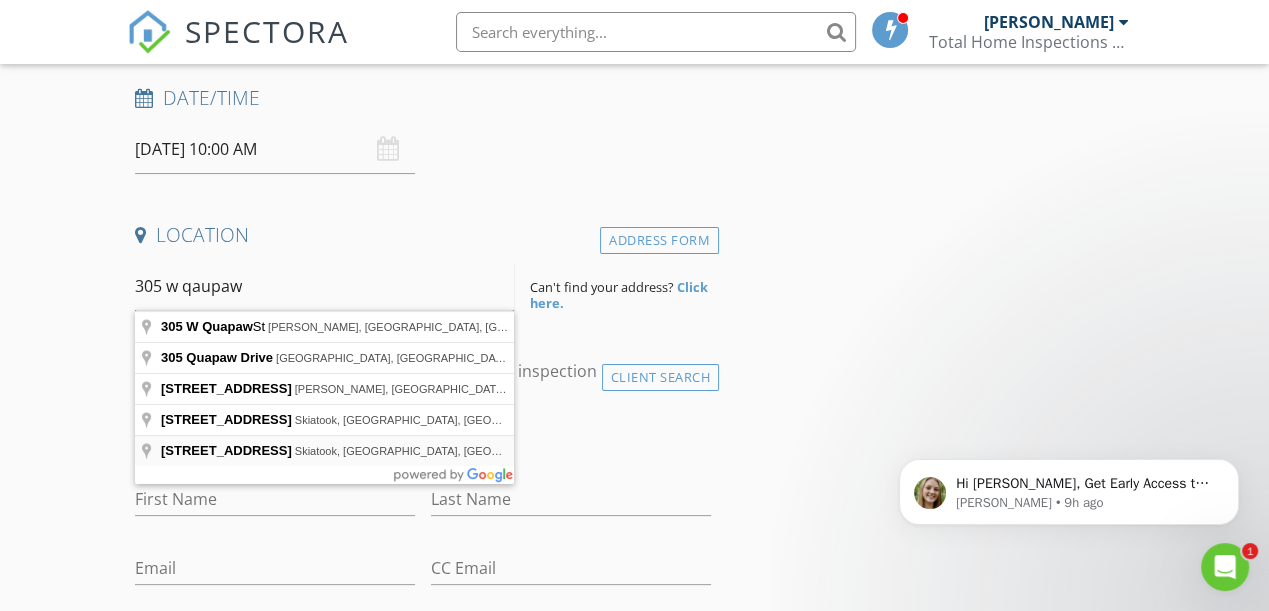 scroll, scrollTop: 373, scrollLeft: 0, axis: vertical 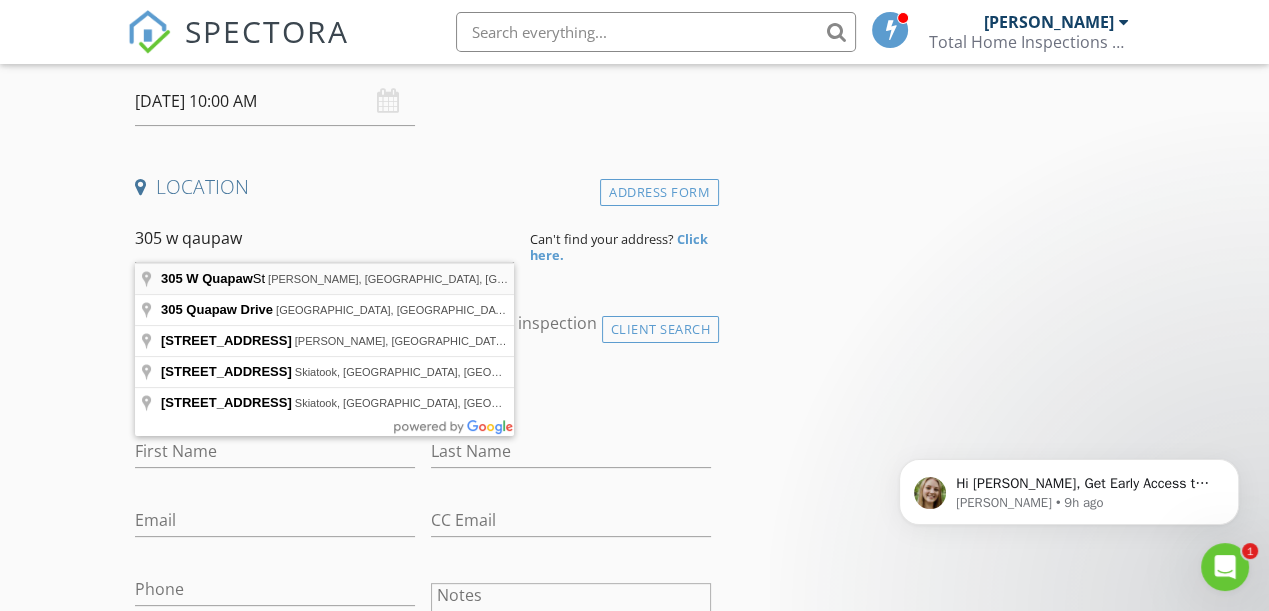 type on "305 W Quapaw St, Lindsay, OK, USA" 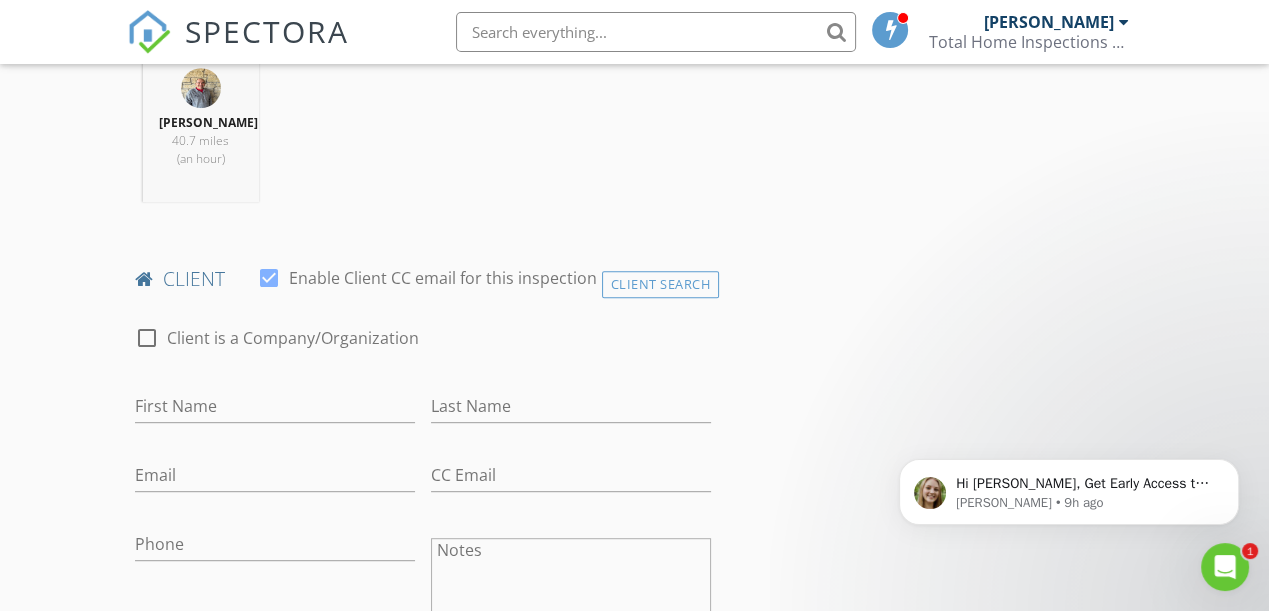 scroll, scrollTop: 828, scrollLeft: 0, axis: vertical 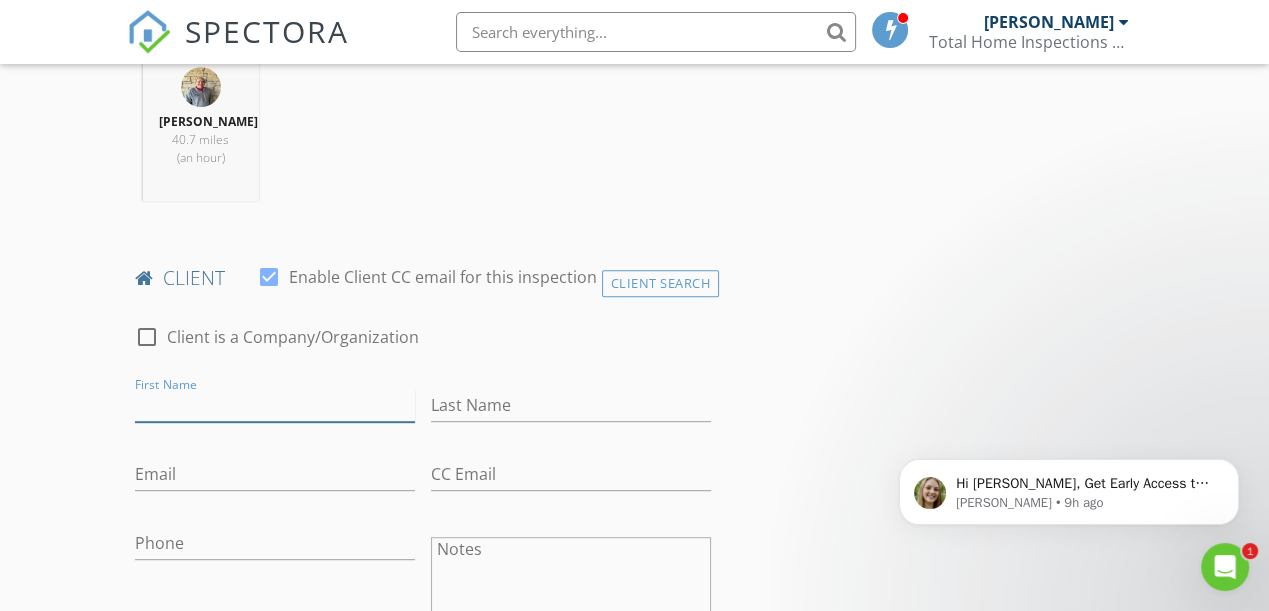 click on "First Name" at bounding box center [275, 405] 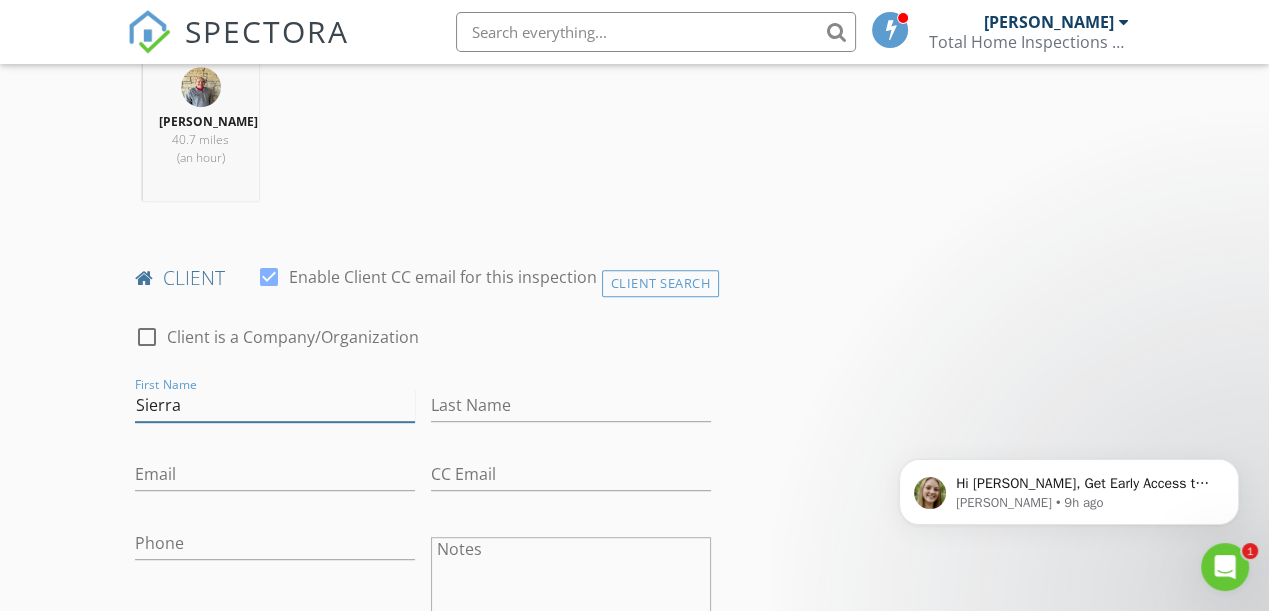 type on "Sierra" 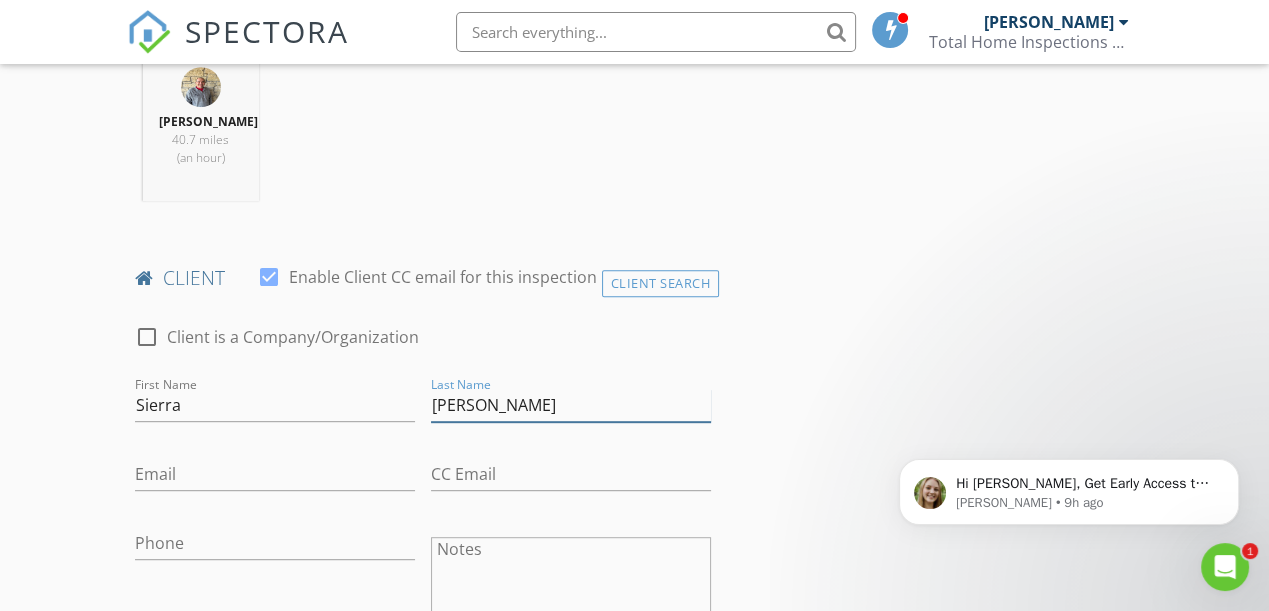 type on "[PERSON_NAME]" 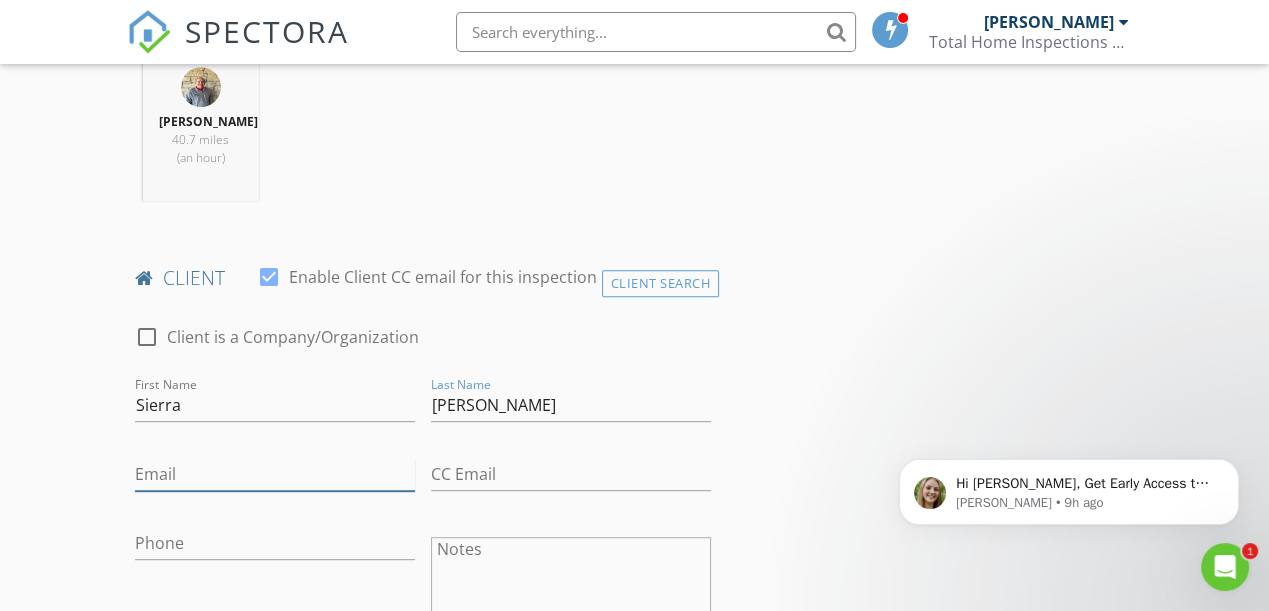 click on "Email" at bounding box center (275, 474) 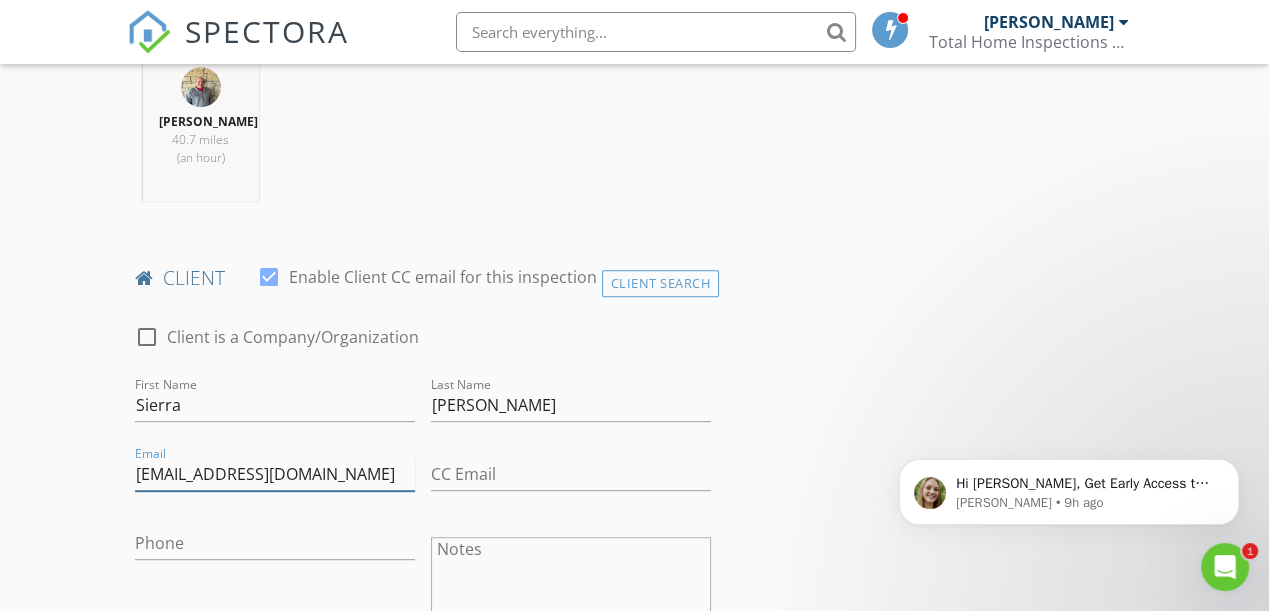 type on "[EMAIL_ADDRESS][DOMAIN_NAME]" 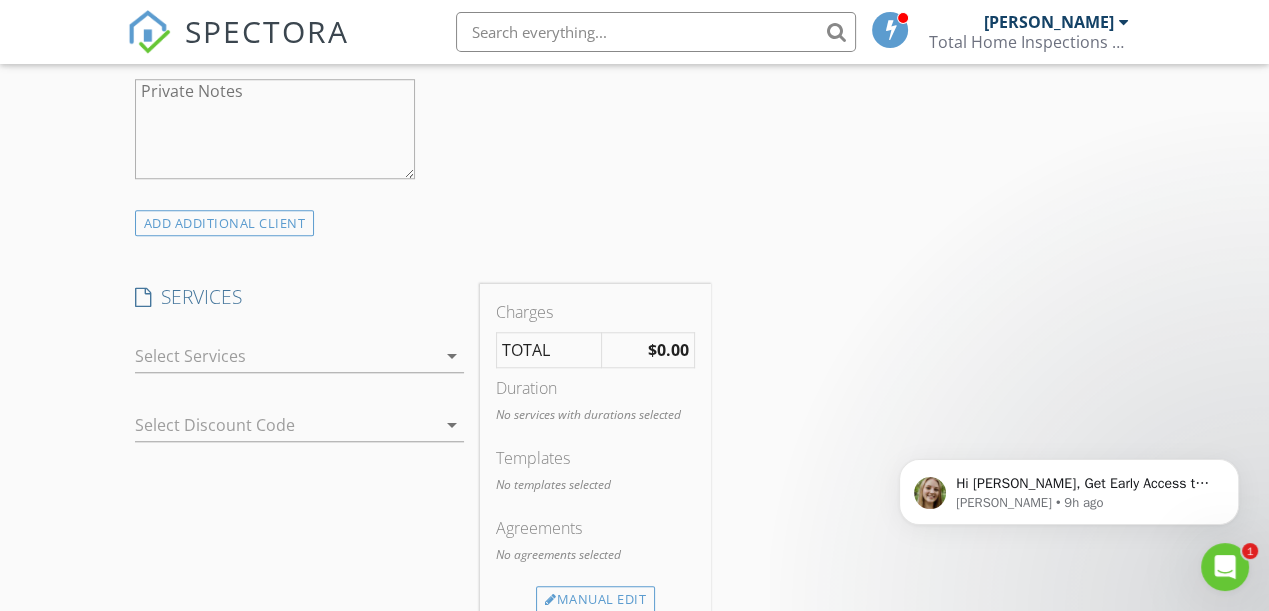 scroll, scrollTop: 1464, scrollLeft: 0, axis: vertical 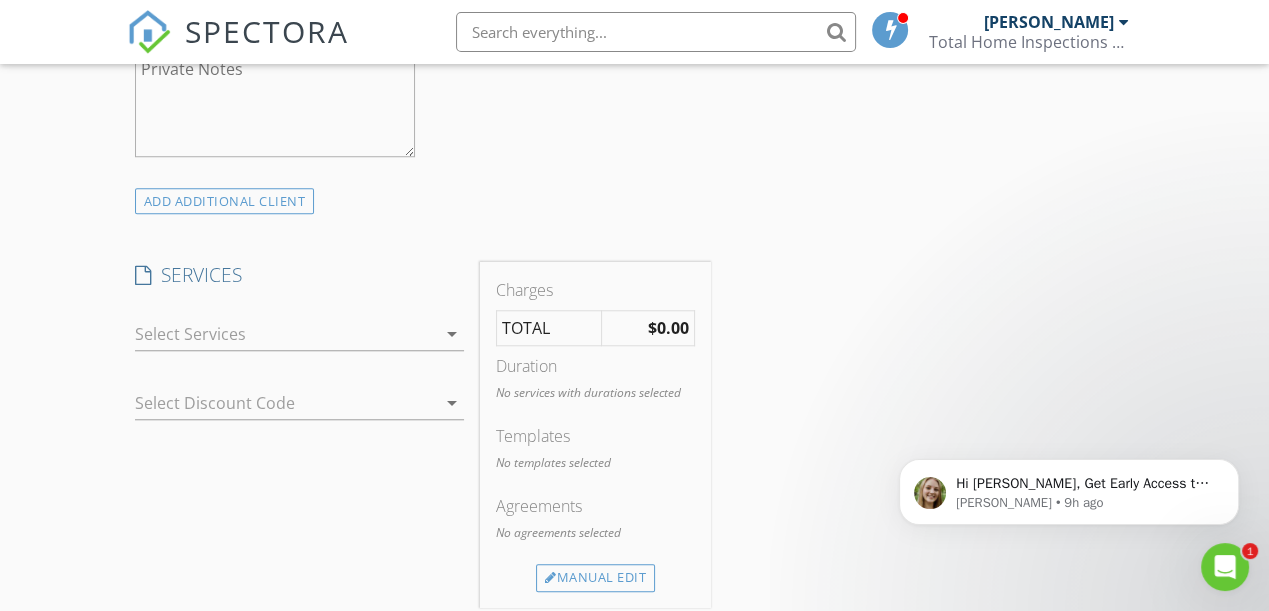 type on "[PHONE_NUMBER]" 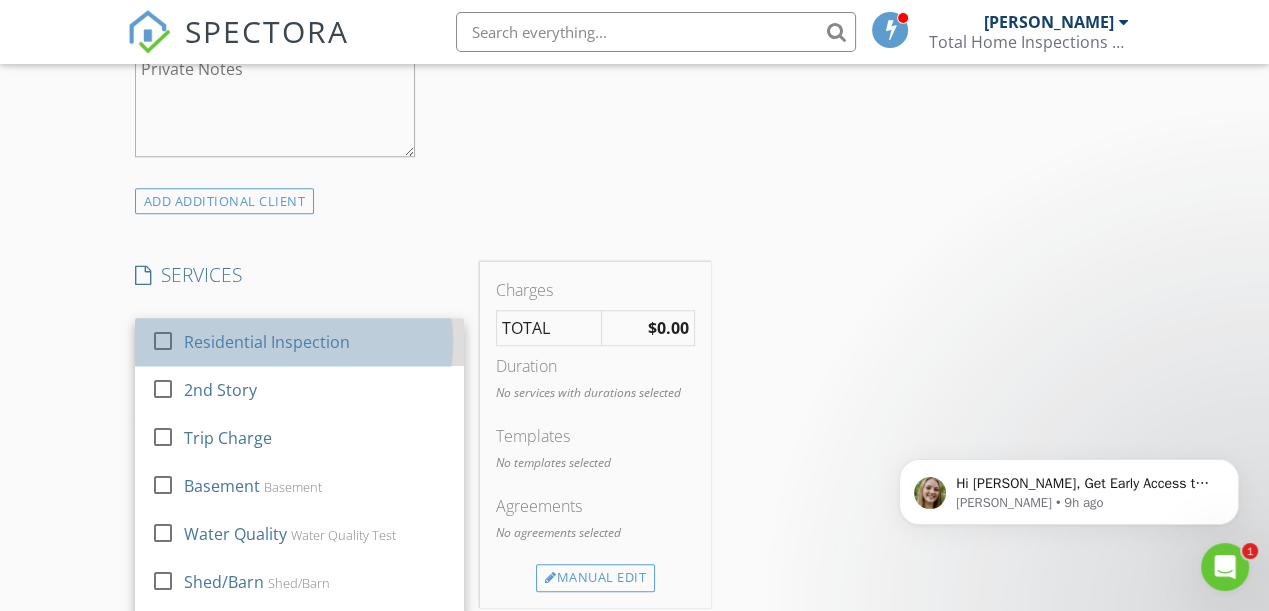 click on "Residential Inspection" at bounding box center [267, 342] 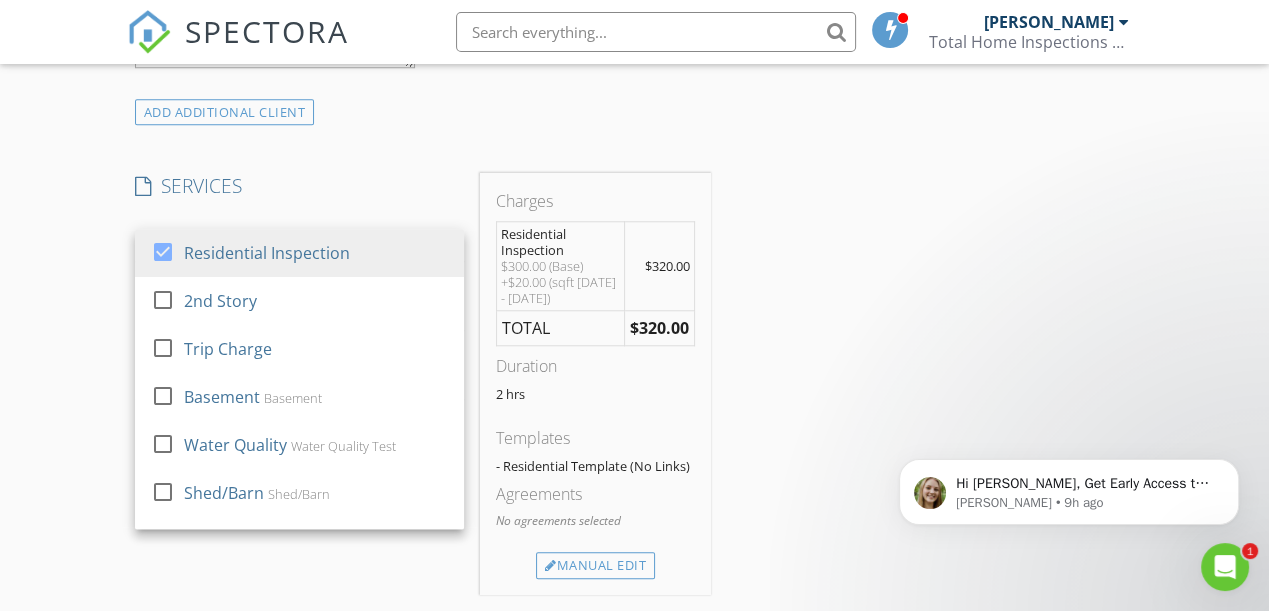 scroll, scrollTop: 1828, scrollLeft: 0, axis: vertical 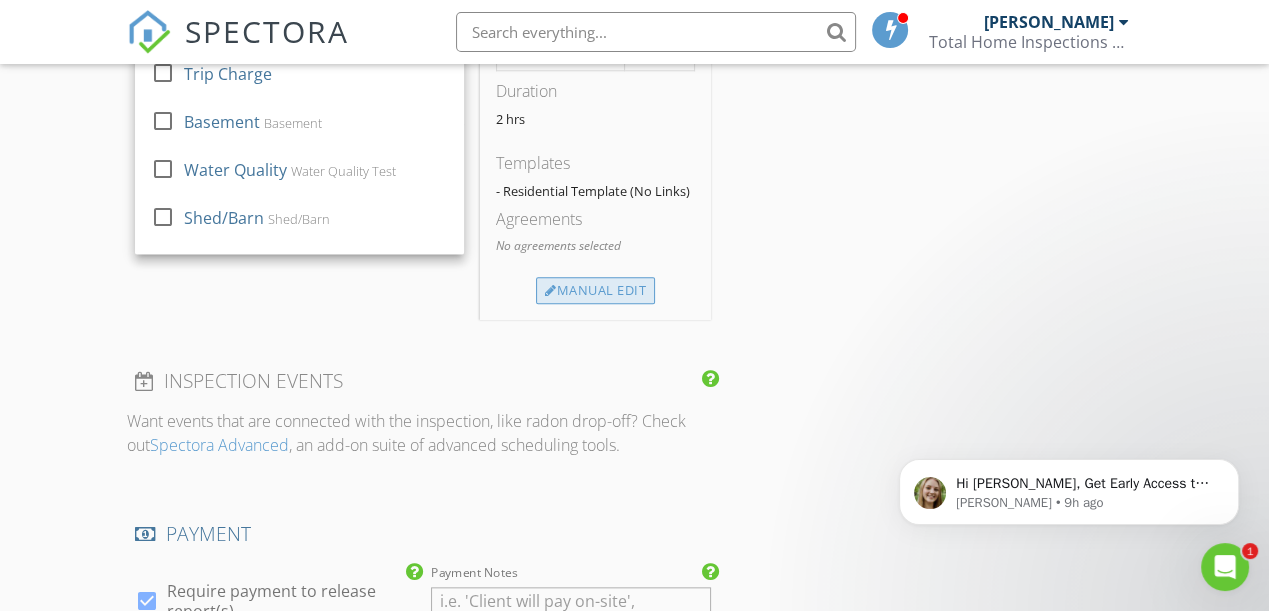click on "Manual Edit" at bounding box center [595, 291] 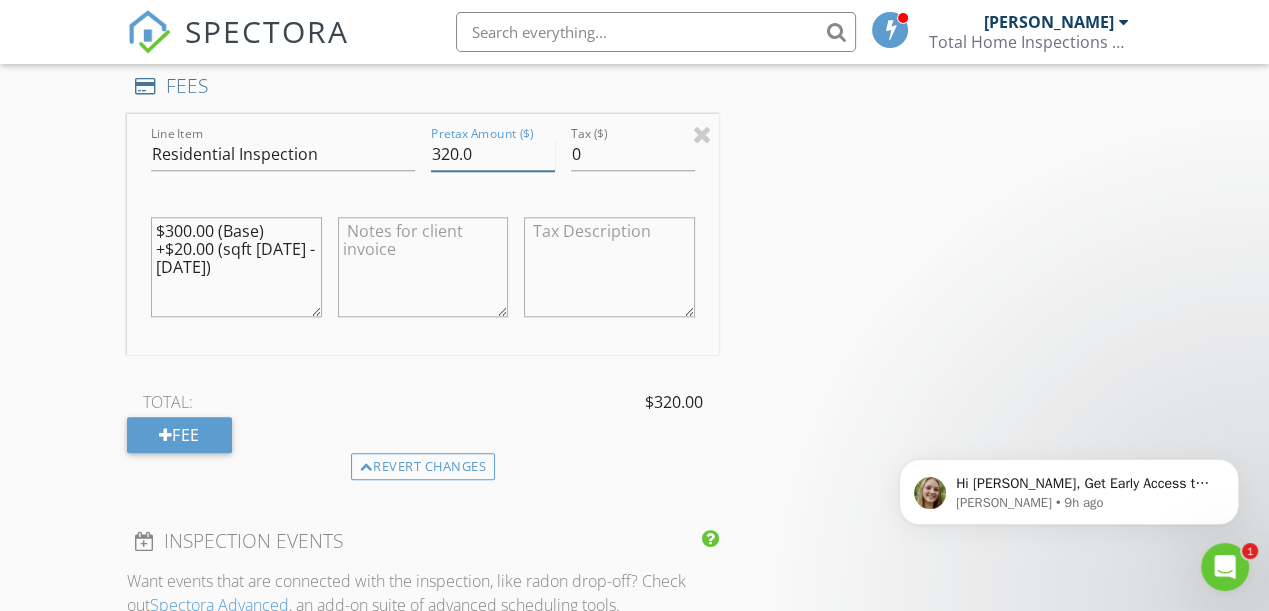 drag, startPoint x: 453, startPoint y: 149, endPoint x: 364, endPoint y: 158, distance: 89.453896 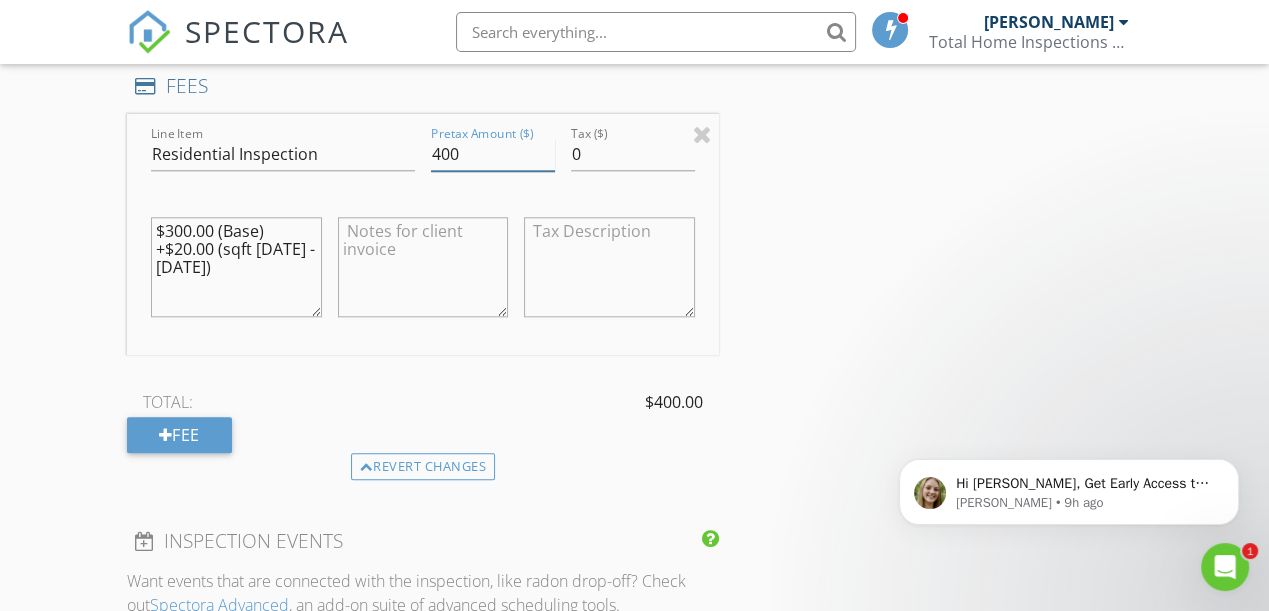type on "400" 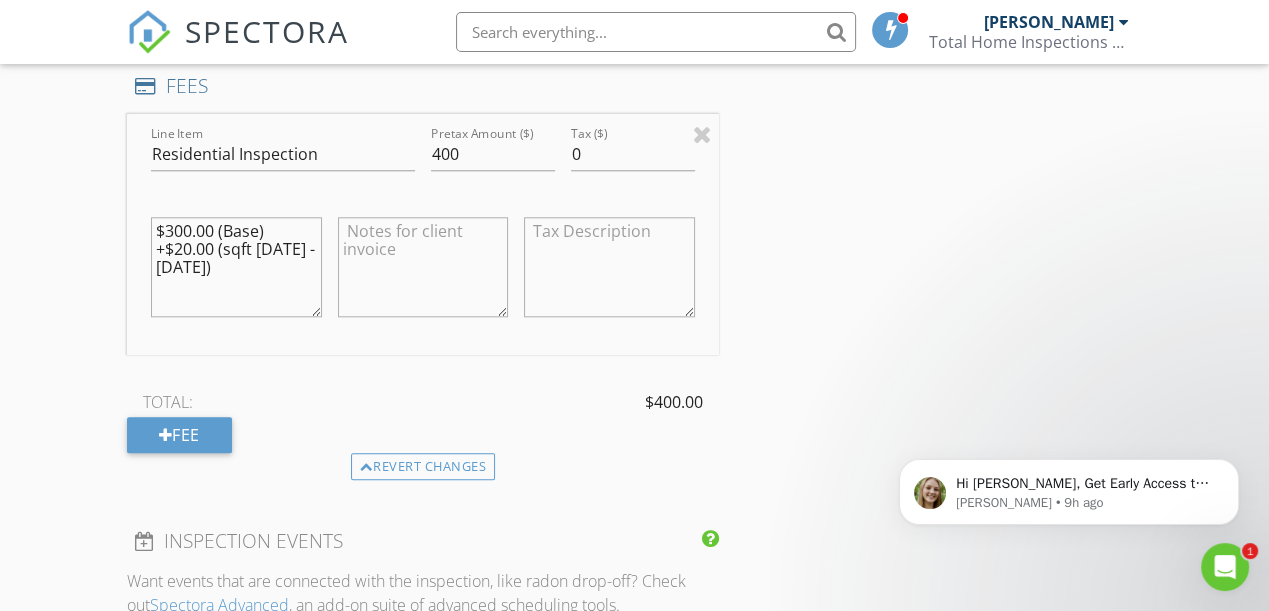 drag, startPoint x: 987, startPoint y: 308, endPoint x: 936, endPoint y: 302, distance: 51.351727 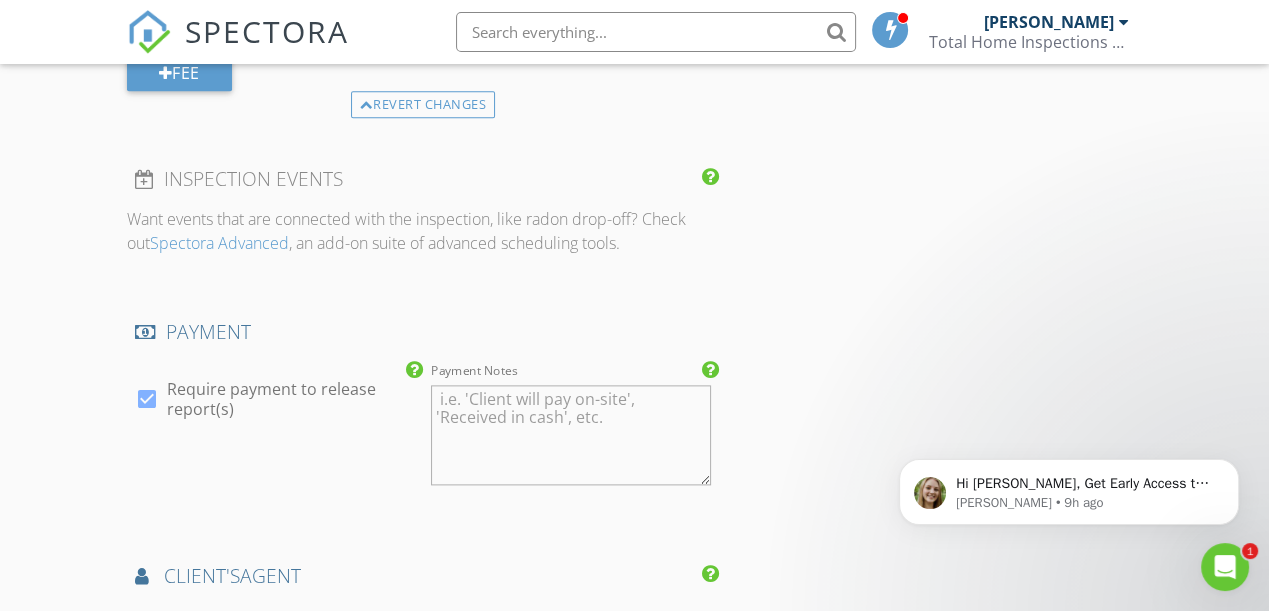 scroll, scrollTop: 2191, scrollLeft: 0, axis: vertical 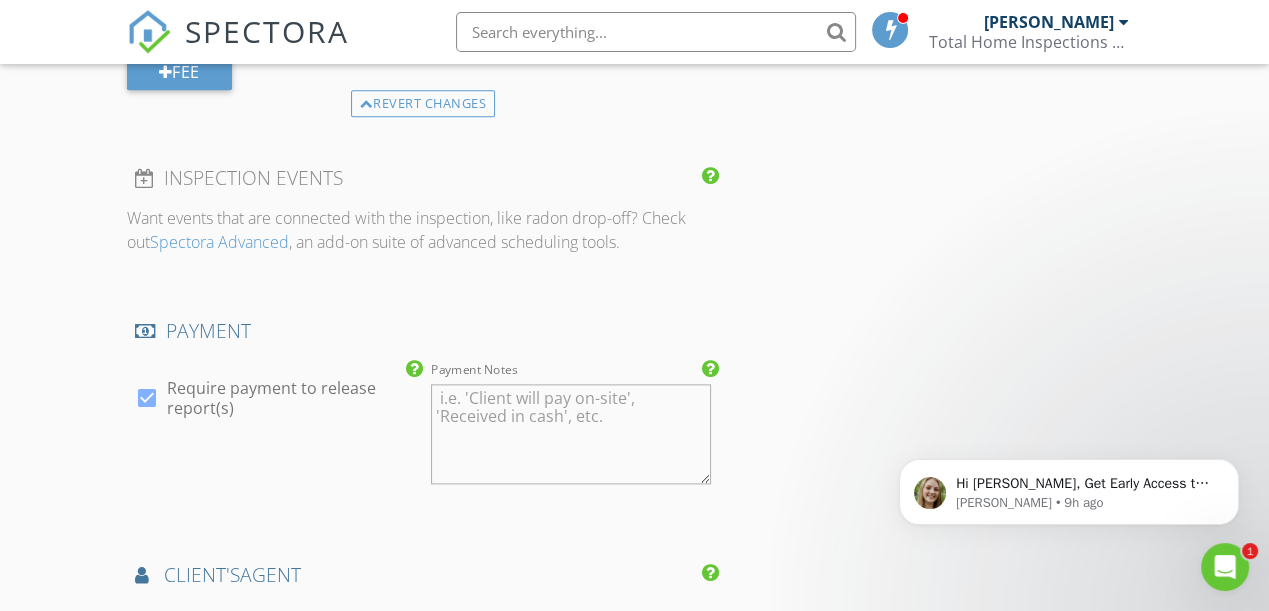 click on "Payment Notes" at bounding box center (571, 434) 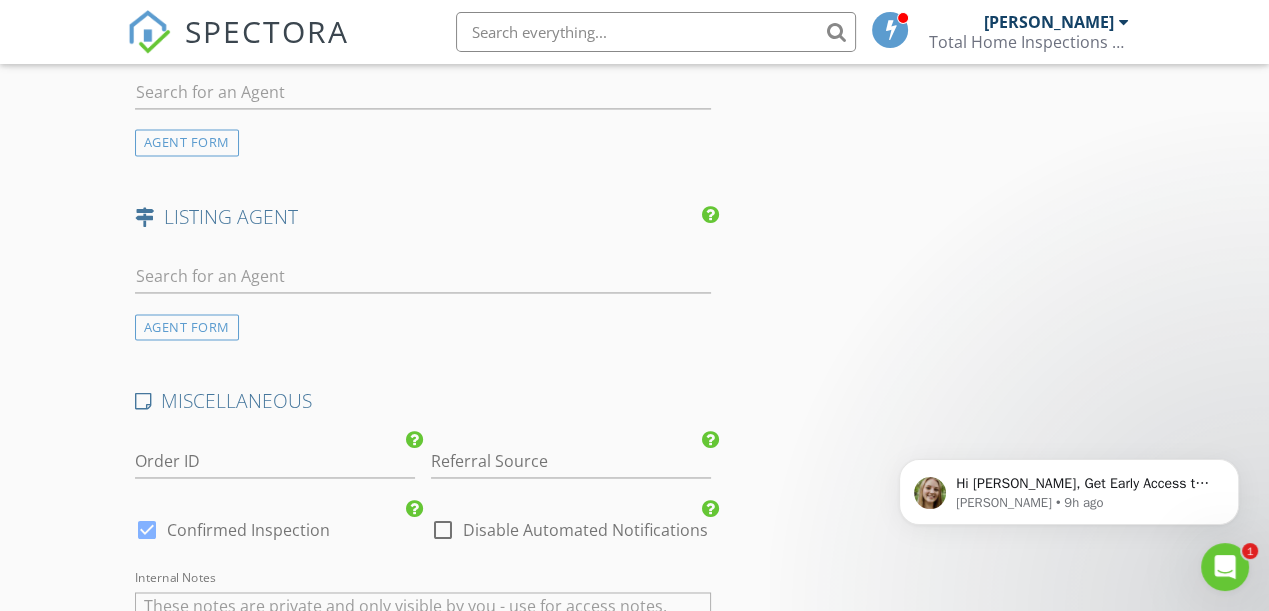 scroll, scrollTop: 2737, scrollLeft: 0, axis: vertical 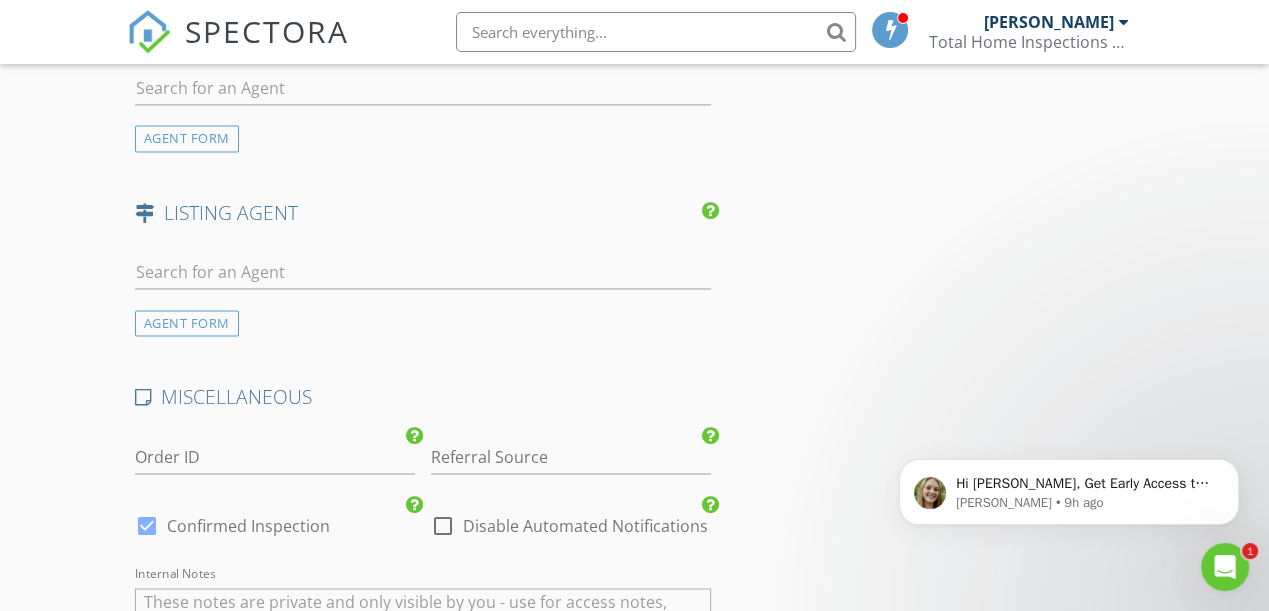type on "online" 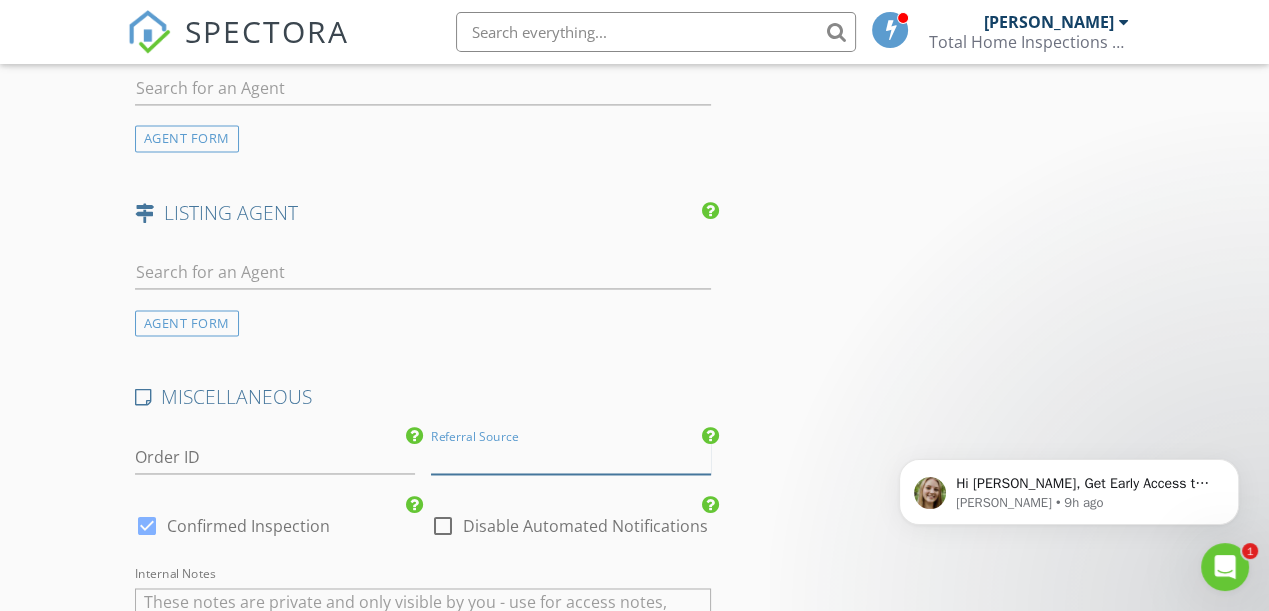 click at bounding box center [571, 457] 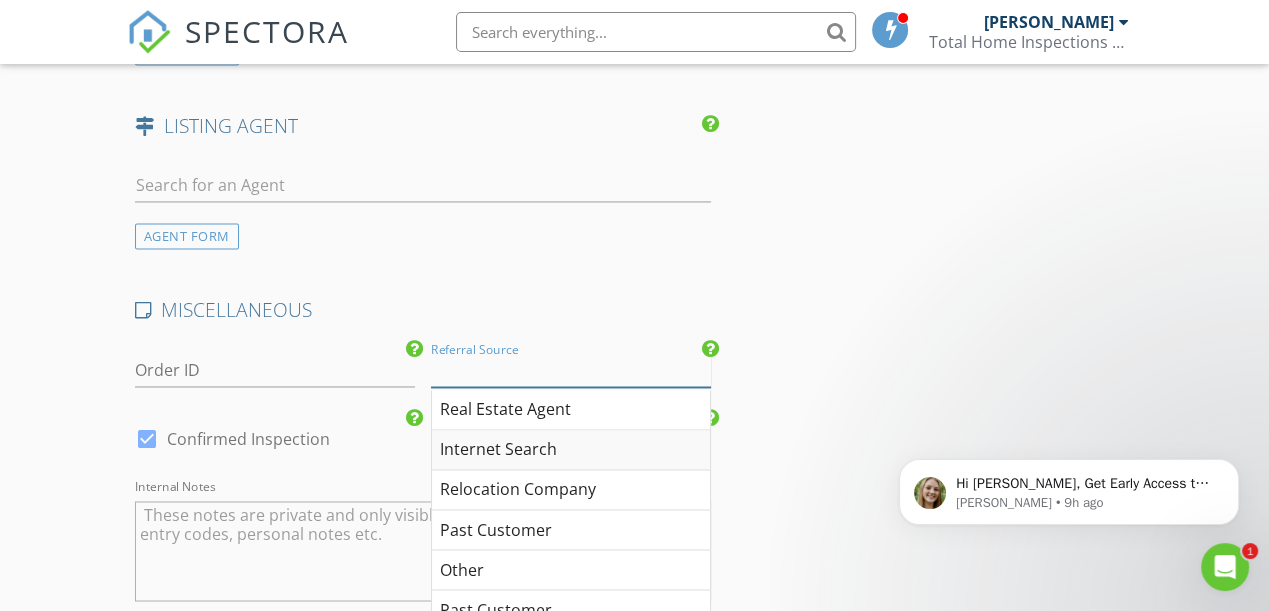 scroll, scrollTop: 2918, scrollLeft: 0, axis: vertical 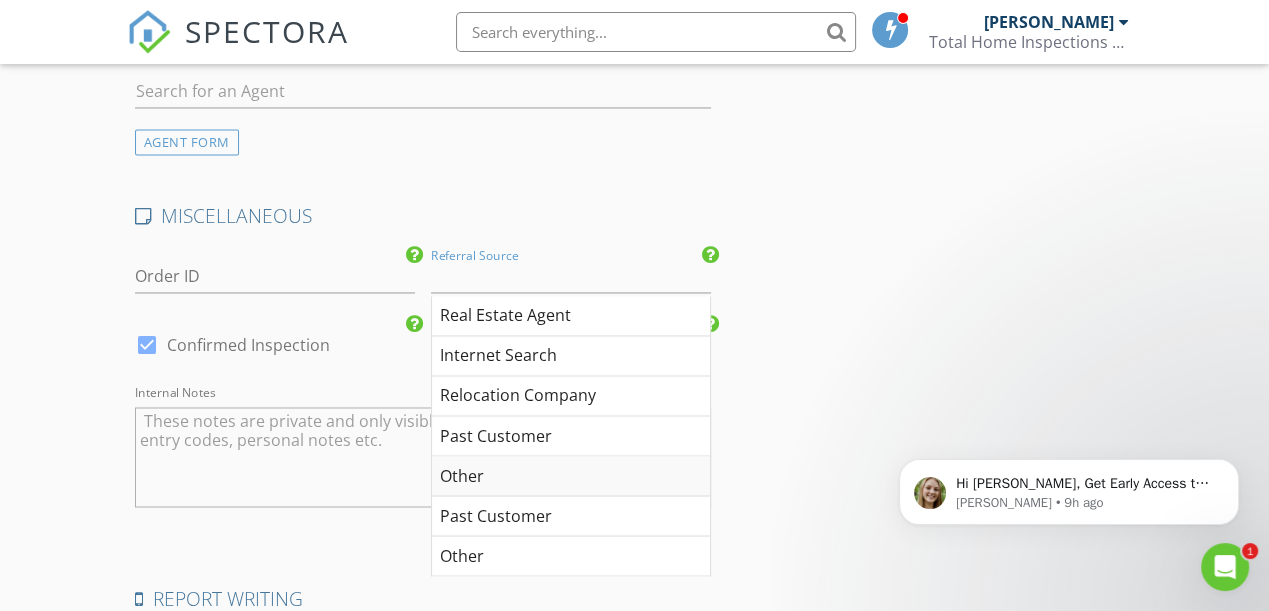 click on "Other" at bounding box center [571, 476] 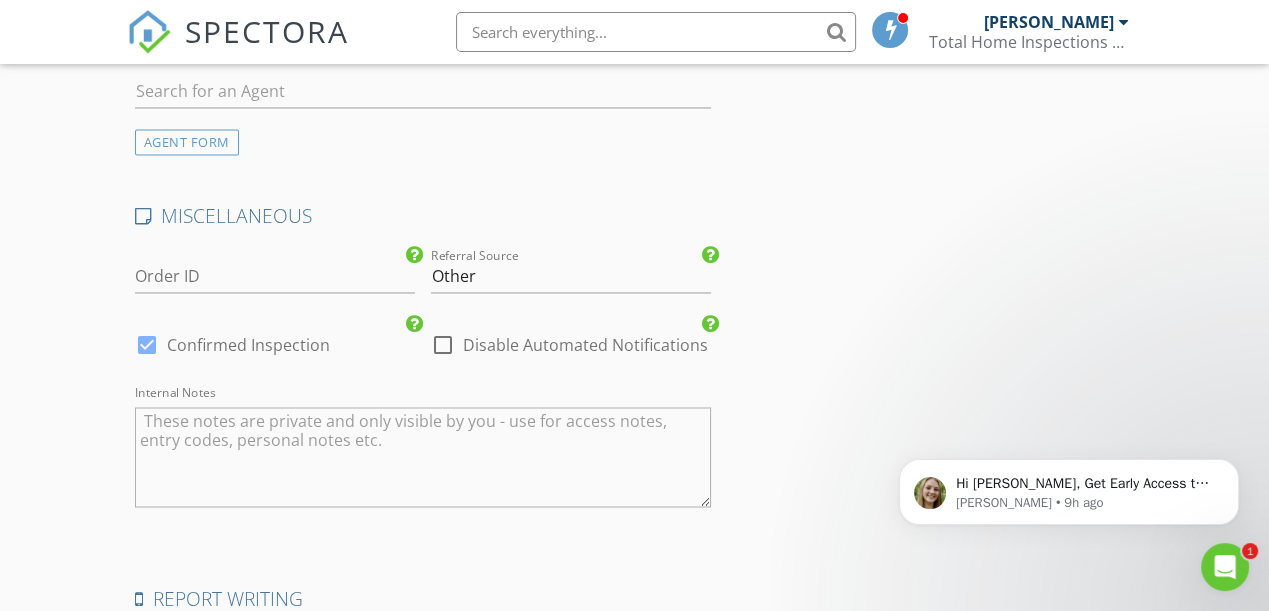 click at bounding box center (443, 345) 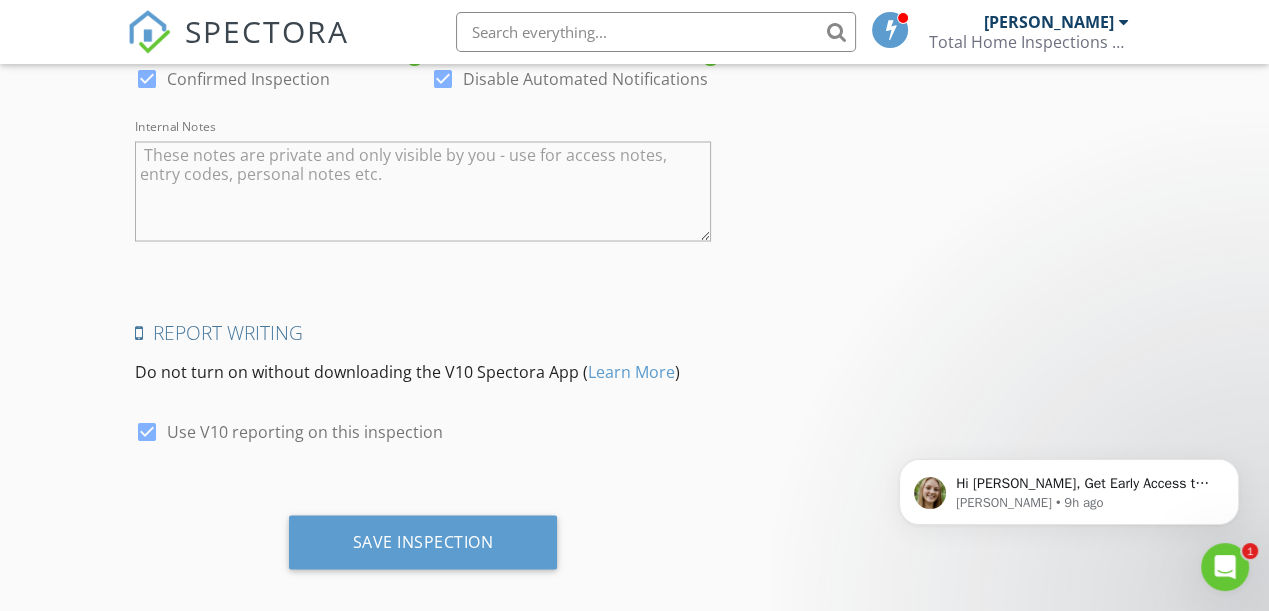 scroll, scrollTop: 3196, scrollLeft: 0, axis: vertical 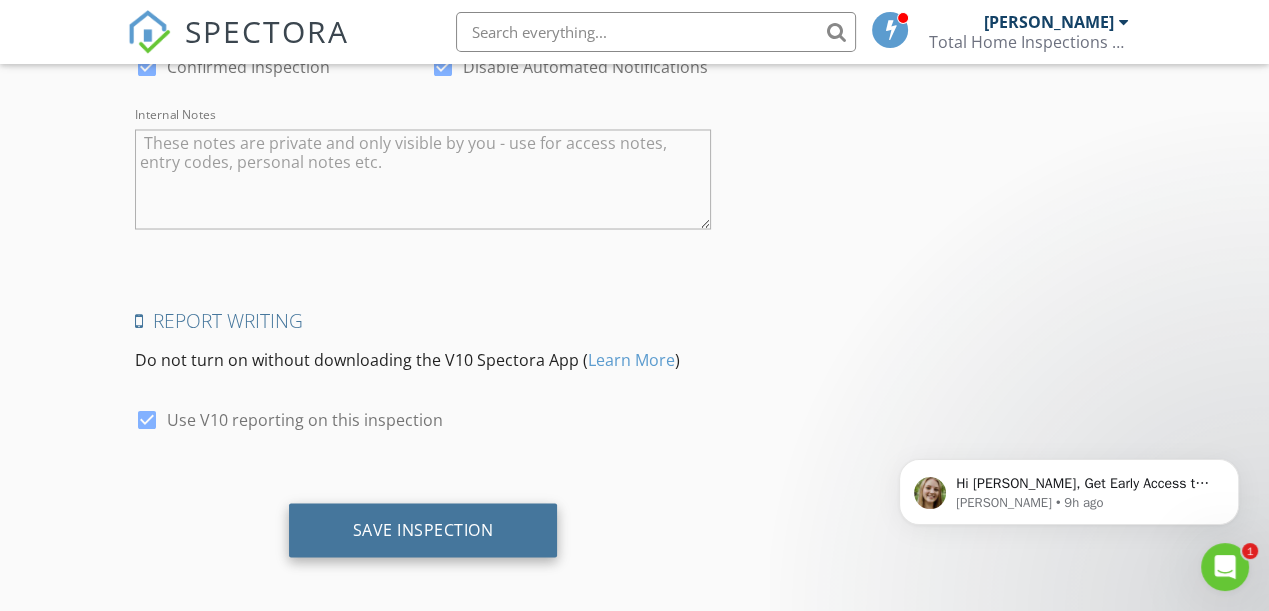 click on "Save Inspection" at bounding box center [423, 529] 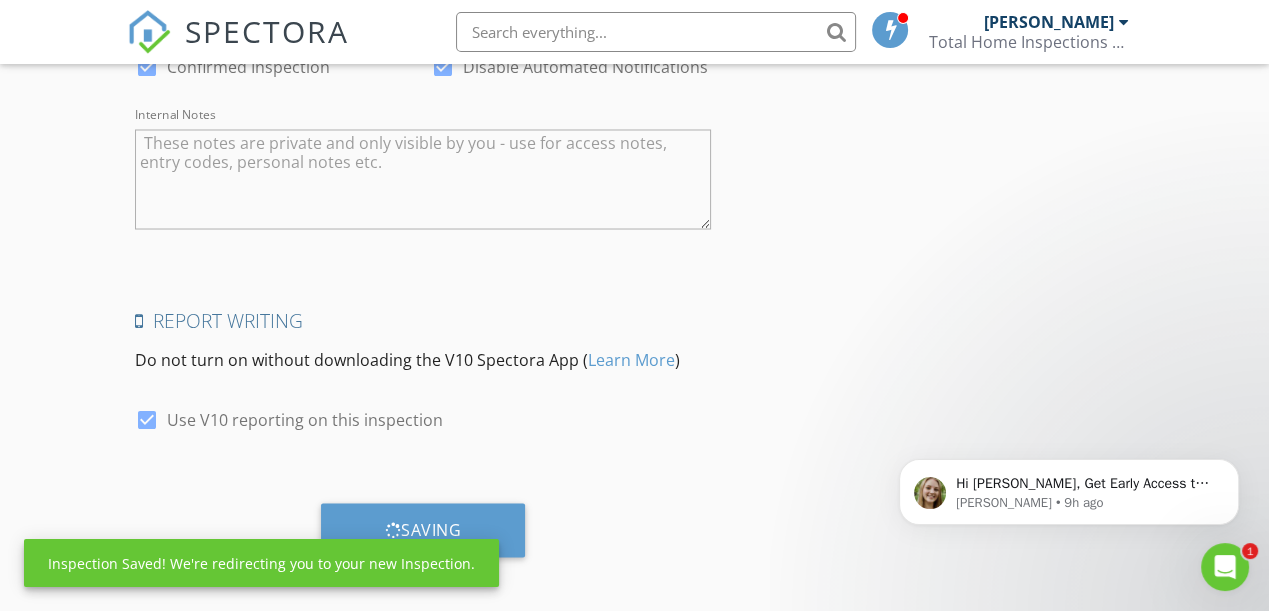 click 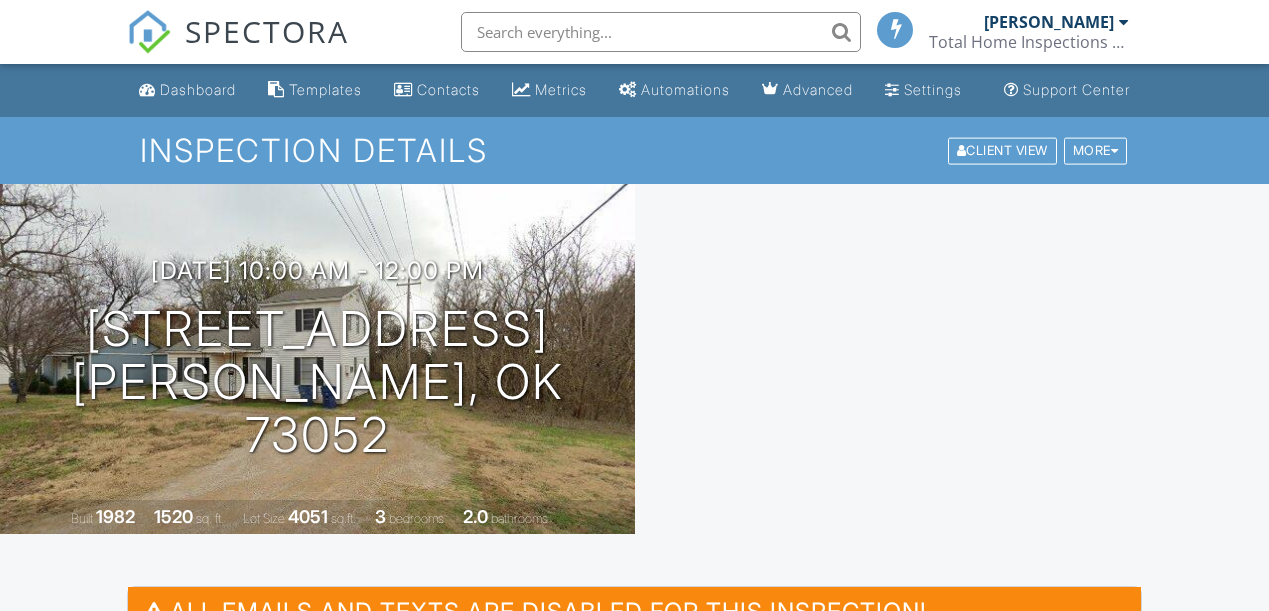 scroll, scrollTop: 0, scrollLeft: 0, axis: both 